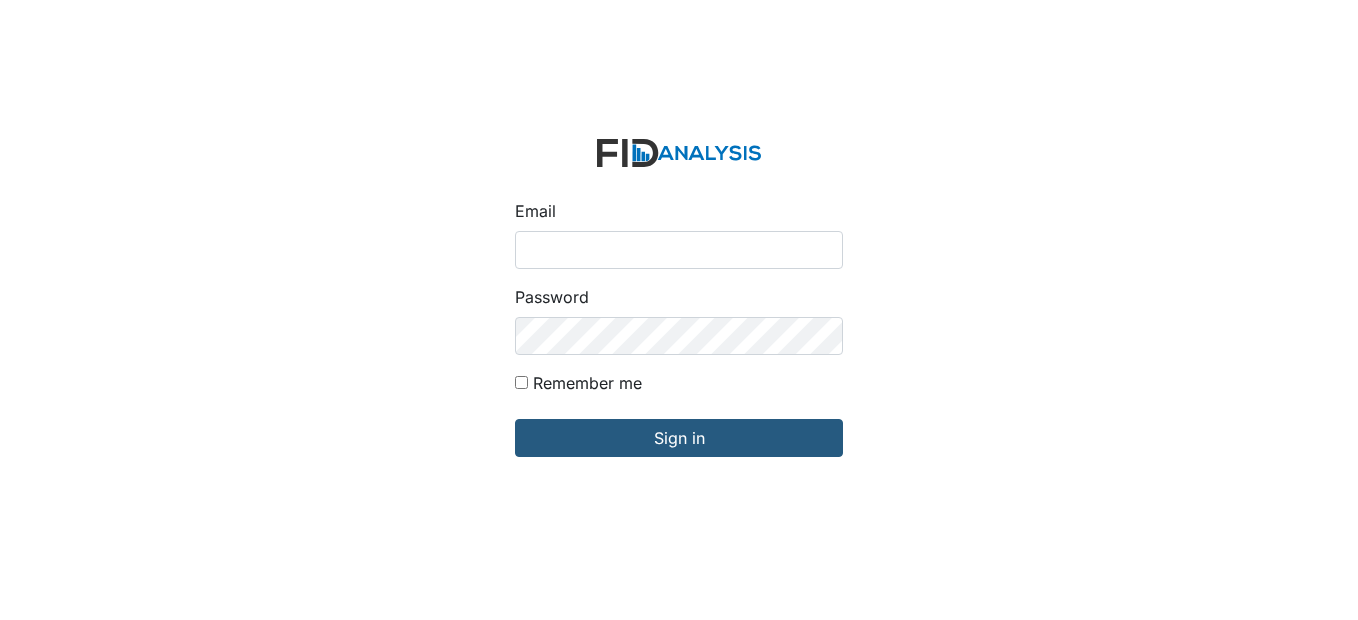 scroll, scrollTop: 0, scrollLeft: 0, axis: both 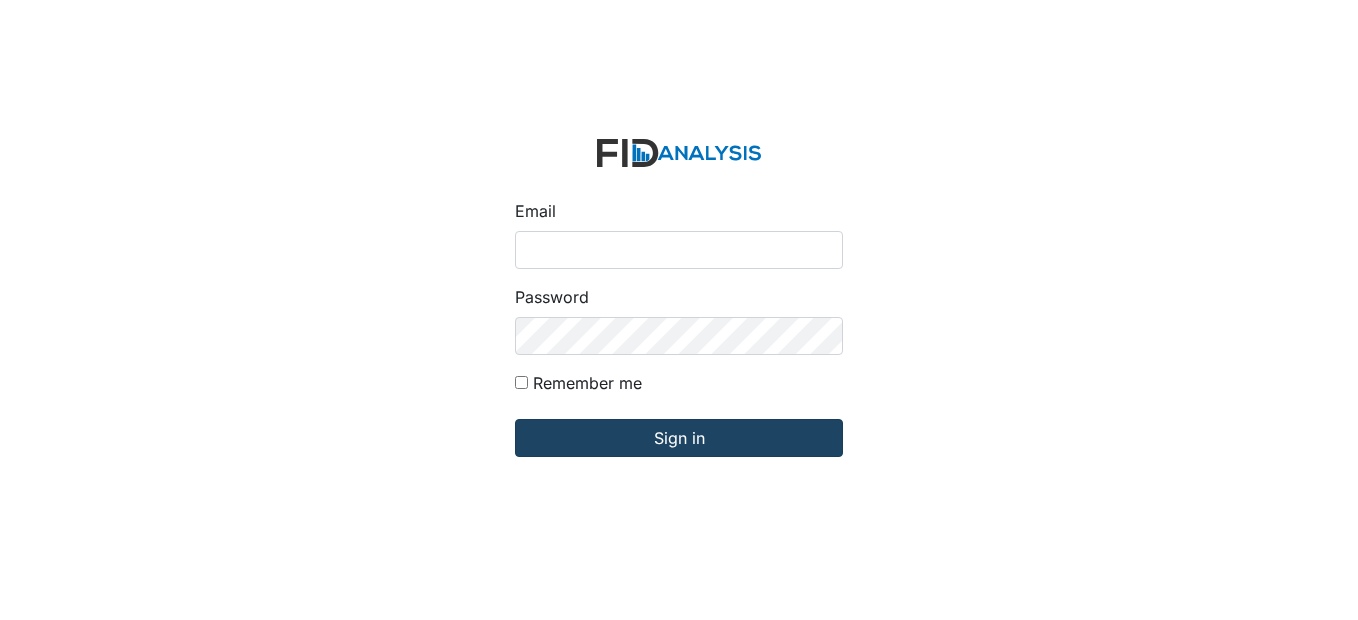 type on "[EMAIL]" 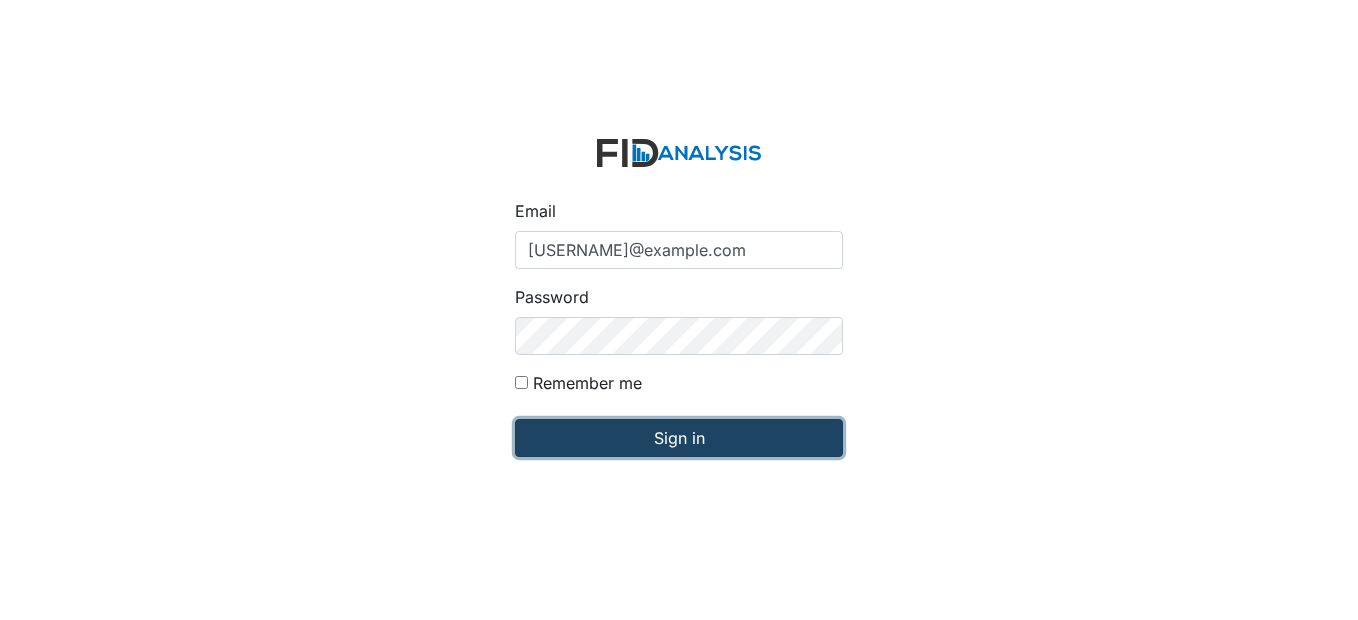 click on "Sign in" at bounding box center (679, 438) 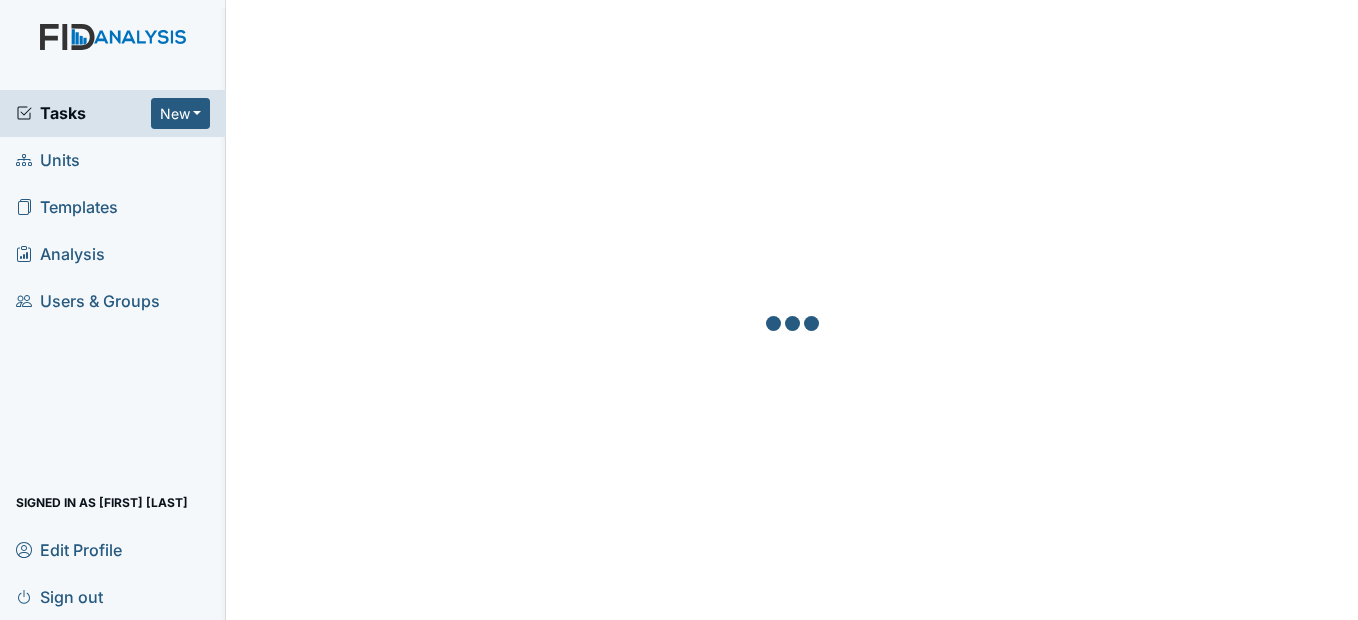 scroll, scrollTop: 0, scrollLeft: 0, axis: both 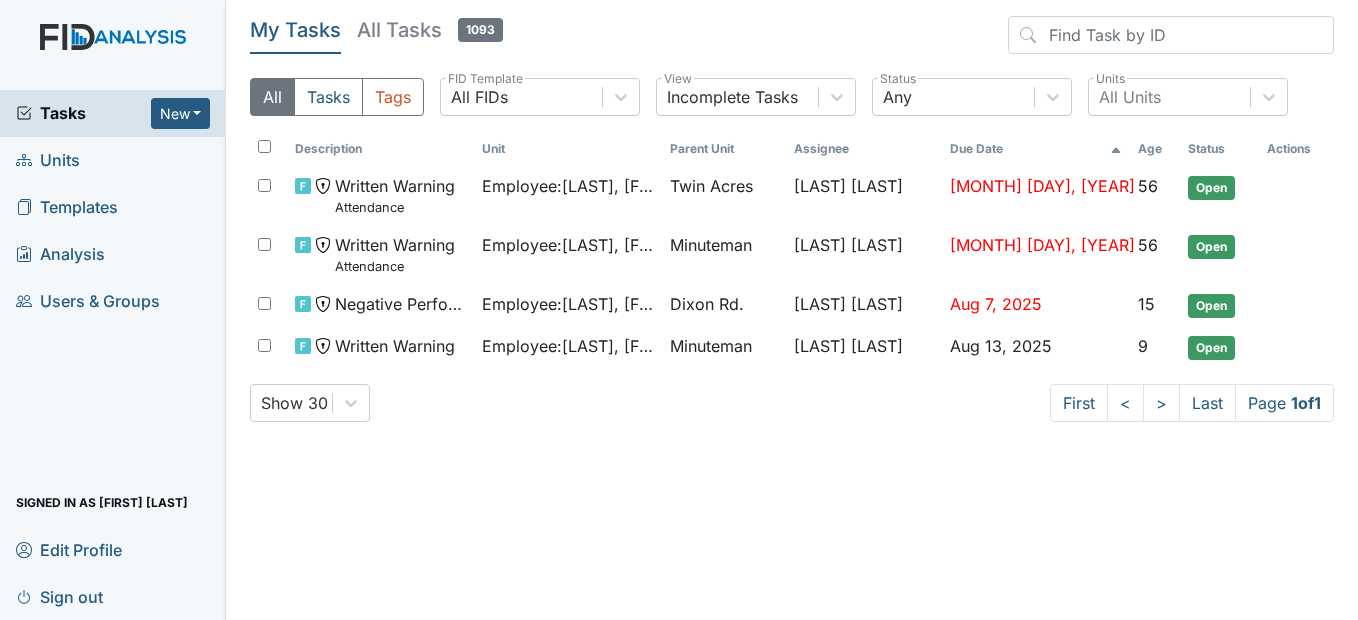 click on "Units" at bounding box center (48, 160) 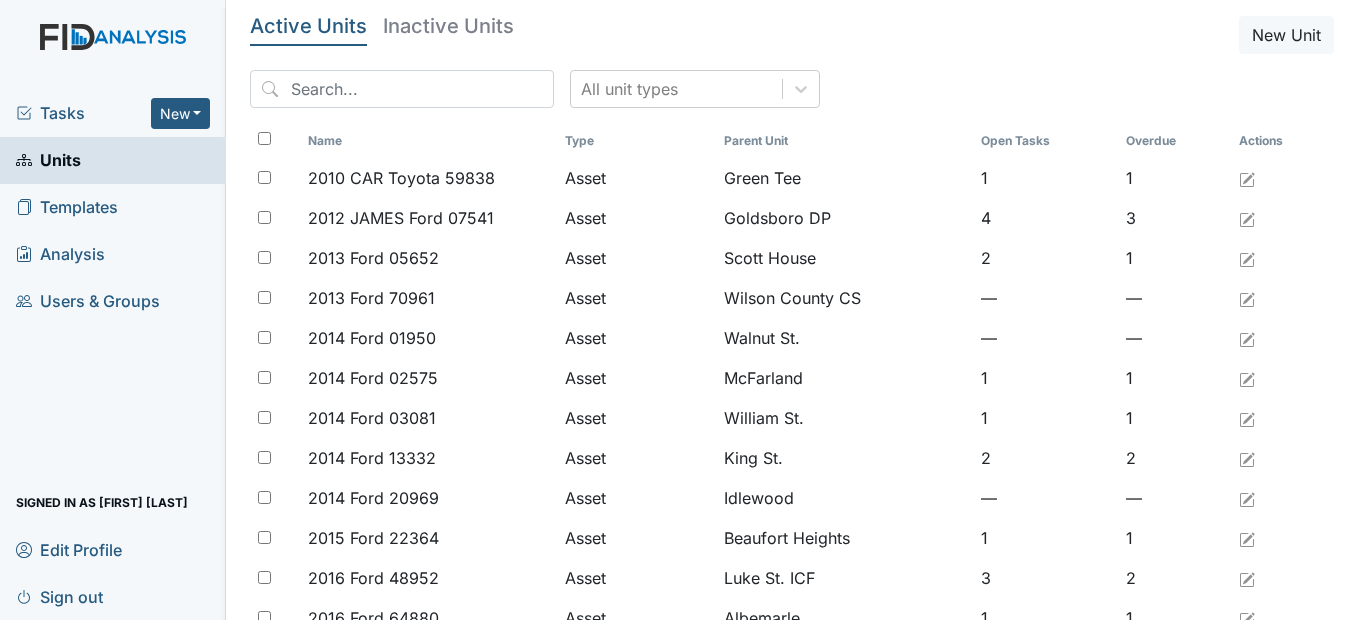 scroll, scrollTop: 0, scrollLeft: 0, axis: both 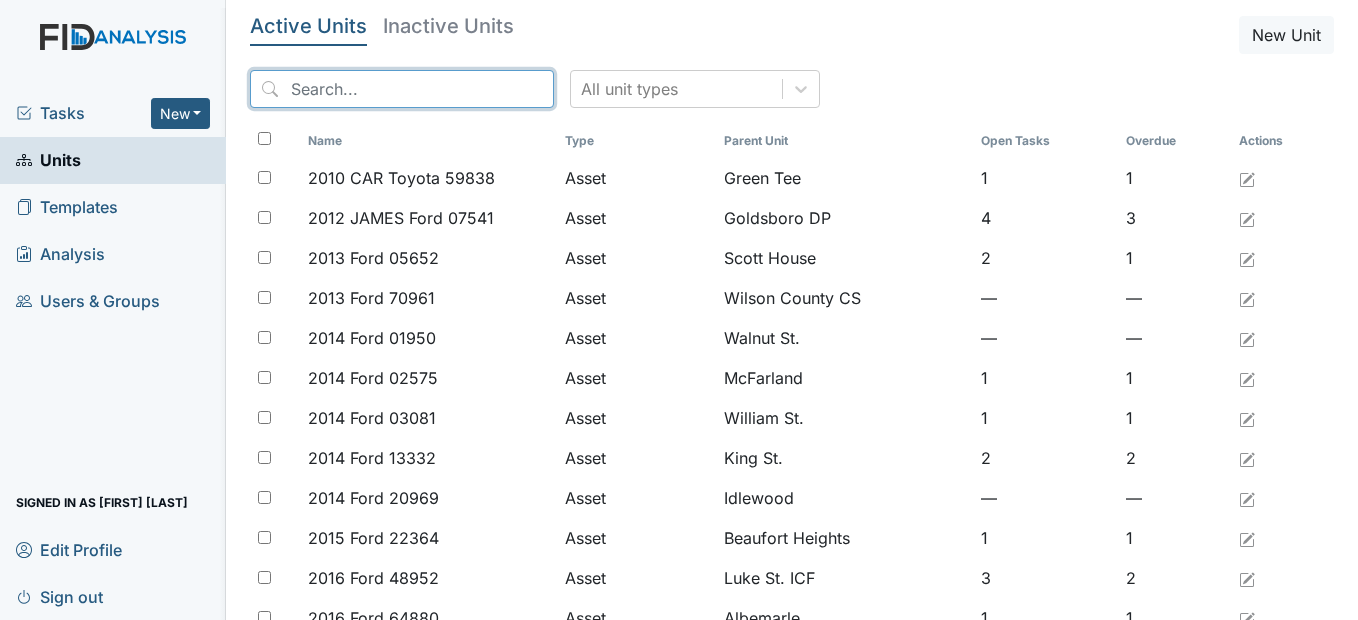 click at bounding box center [402, 89] 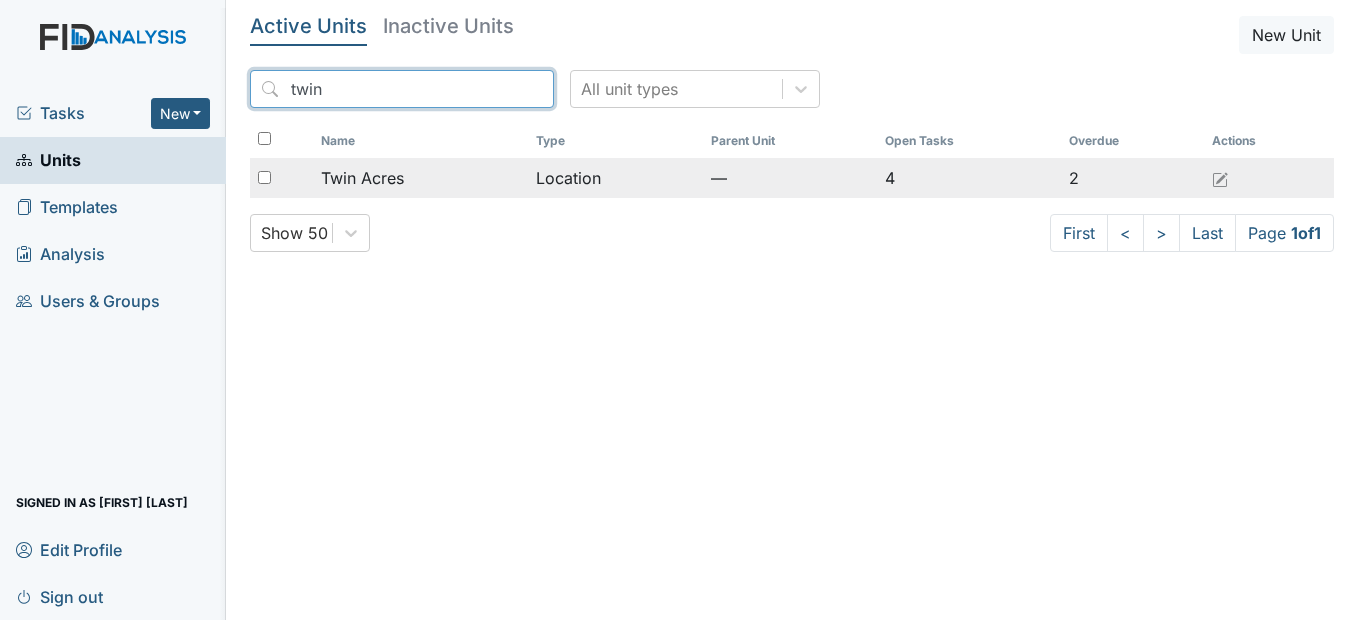 type on "twin" 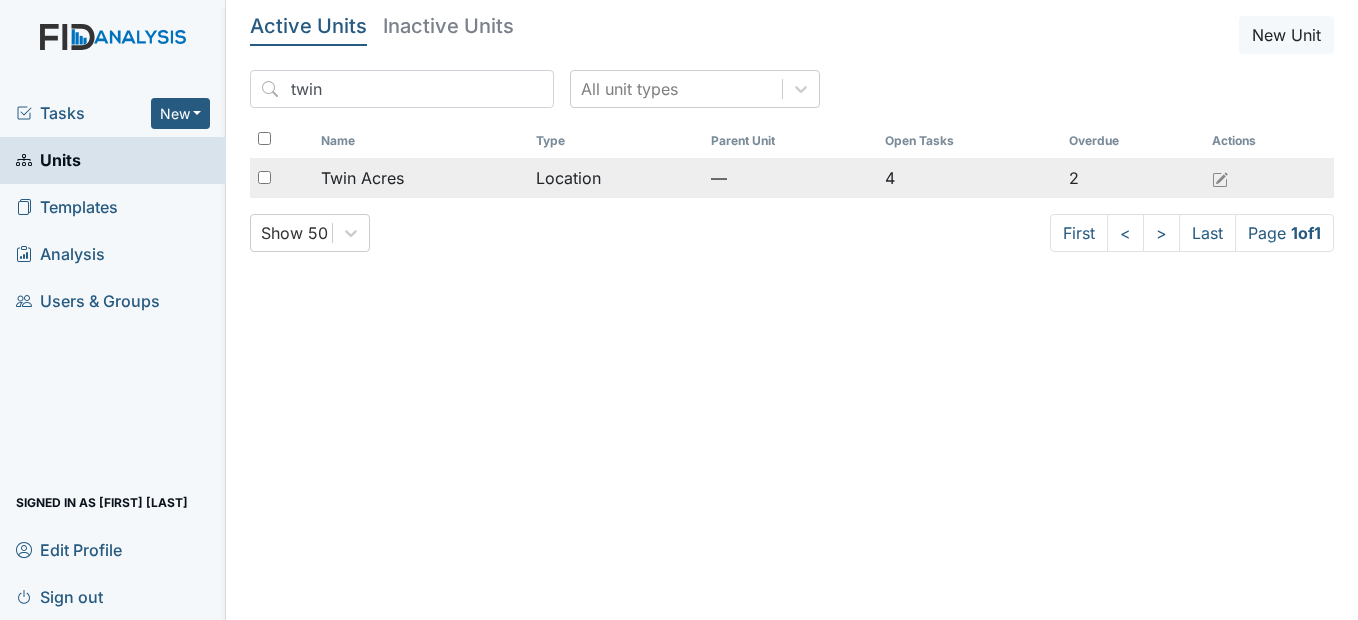 click on "Twin Acres" at bounding box center (362, 178) 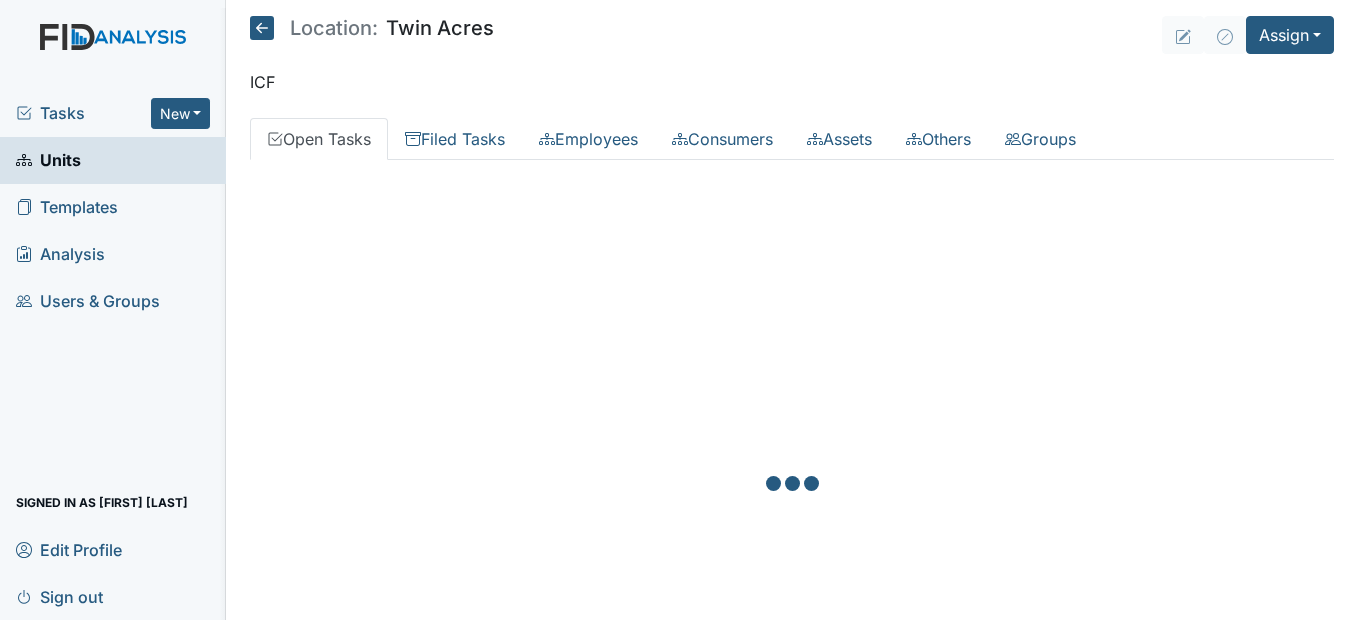 scroll, scrollTop: 0, scrollLeft: 0, axis: both 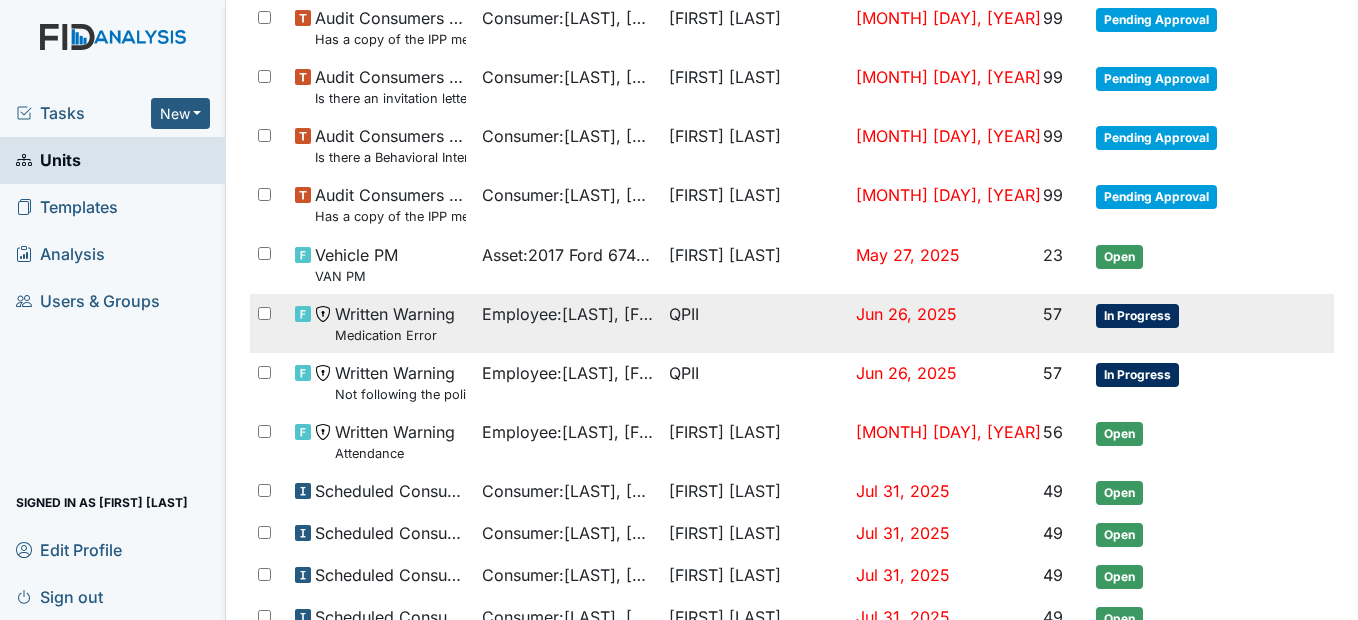 click on "Employee :  Smith, Pamela" at bounding box center [567, 314] 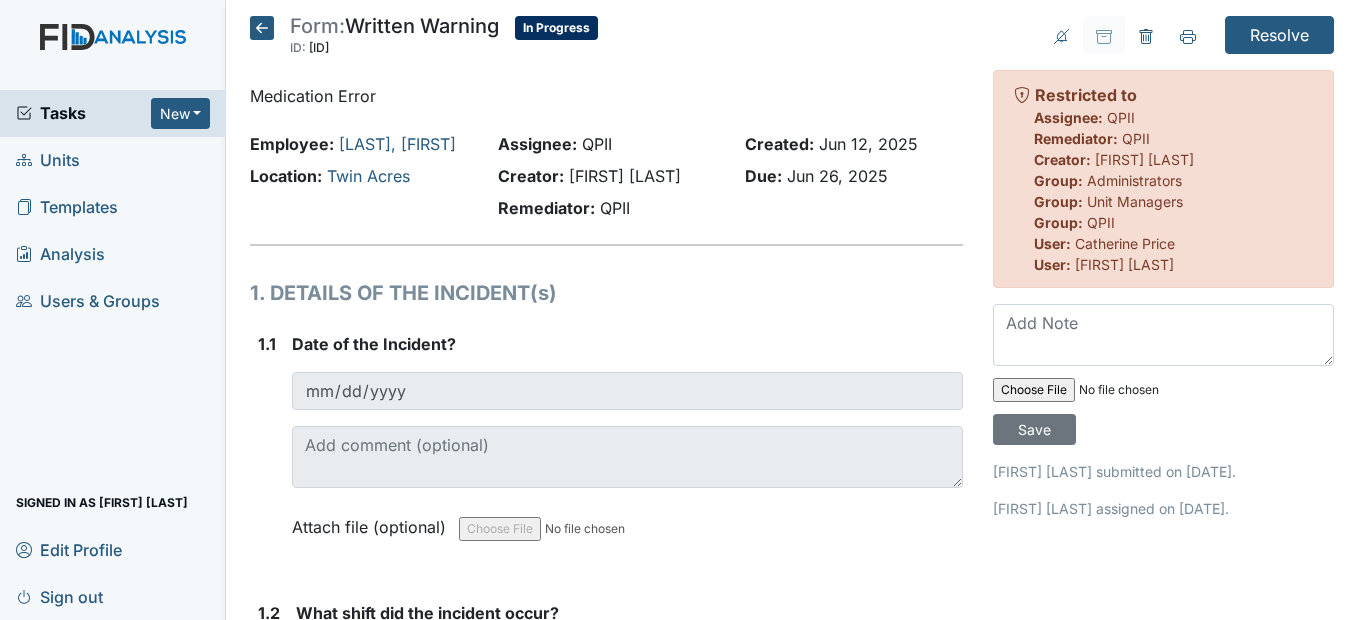 scroll, scrollTop: 0, scrollLeft: 0, axis: both 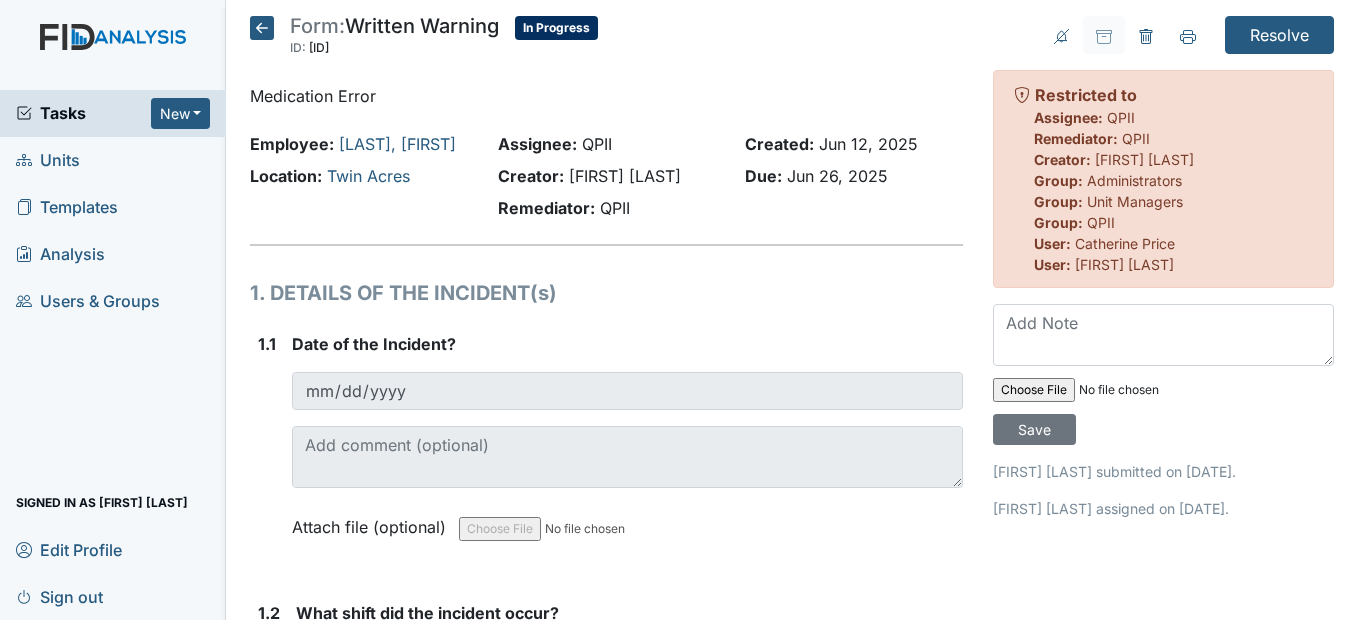 click 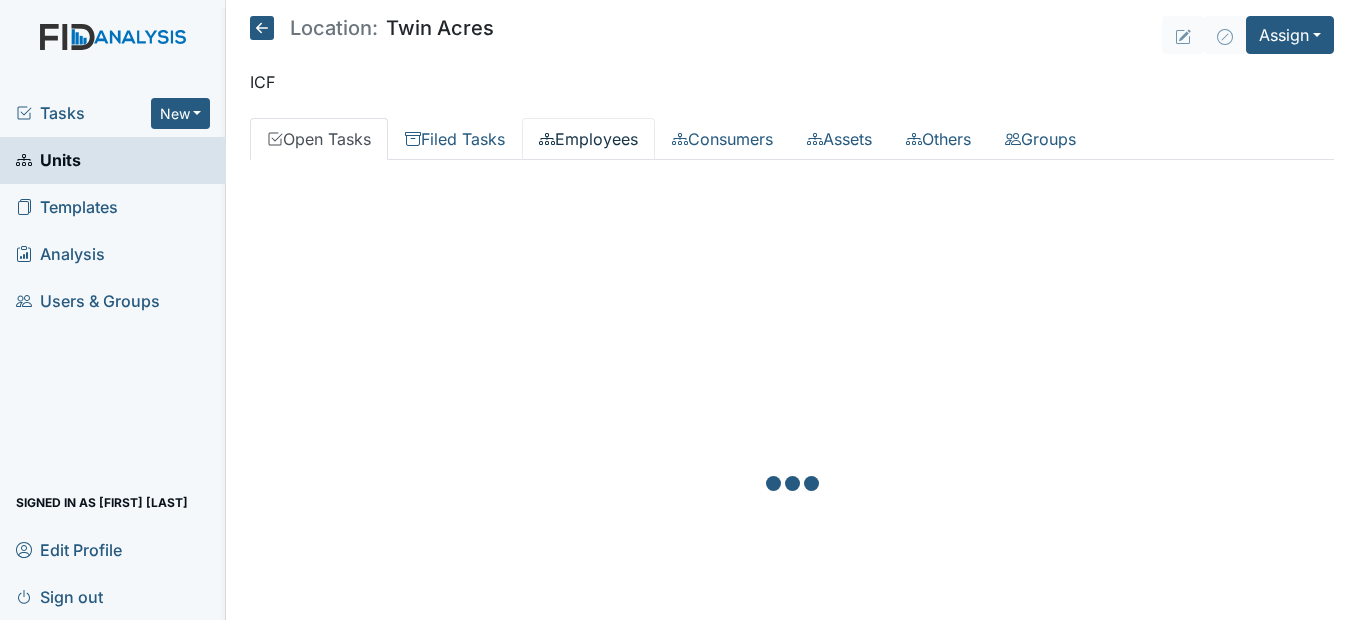 scroll, scrollTop: 0, scrollLeft: 0, axis: both 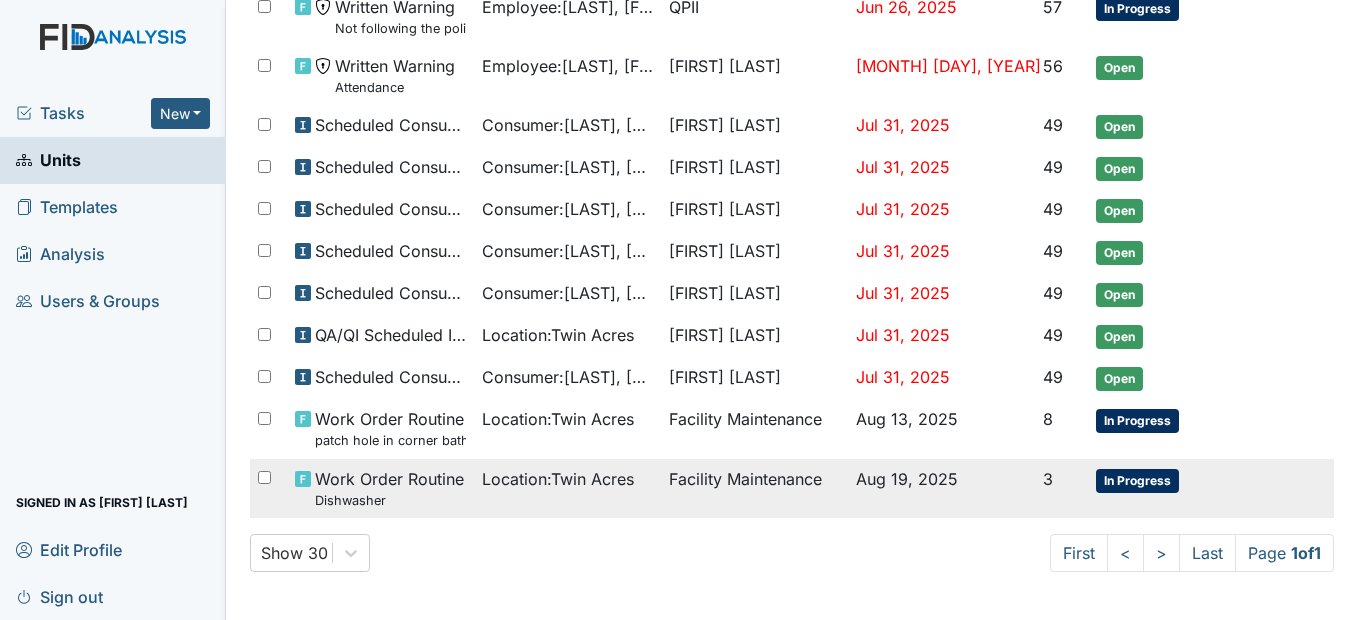 click on "Facility Maintenance" at bounding box center (754, 488) 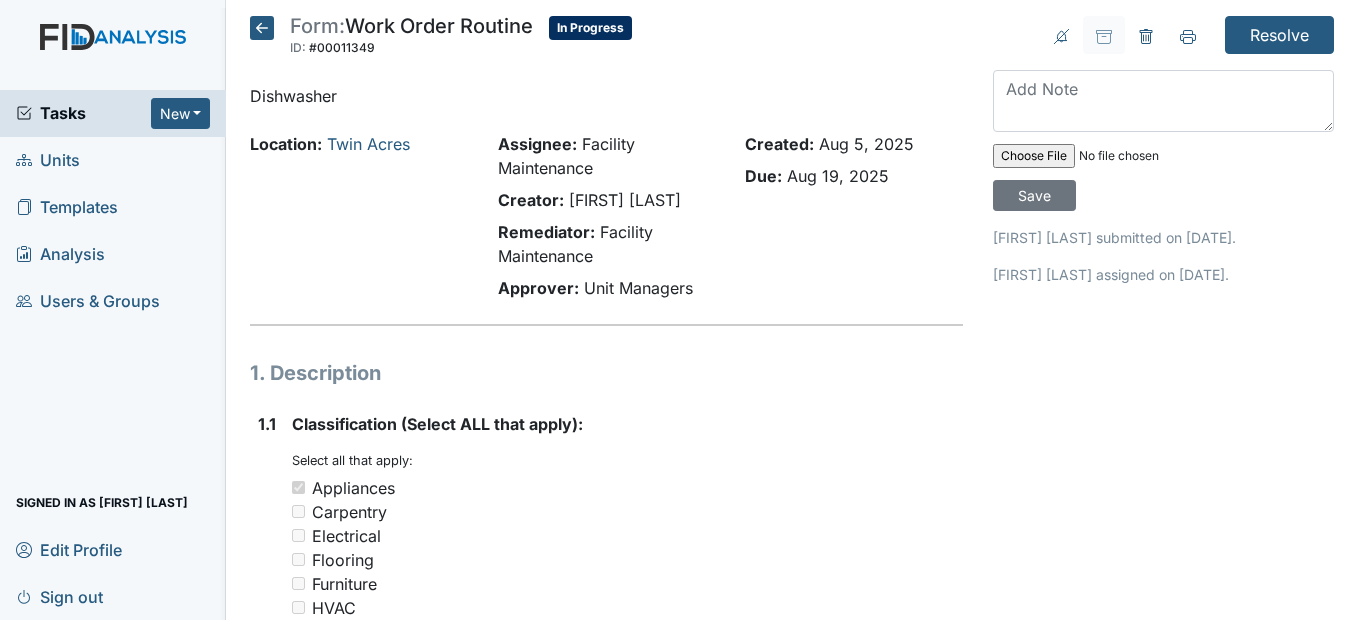 scroll, scrollTop: 0, scrollLeft: 0, axis: both 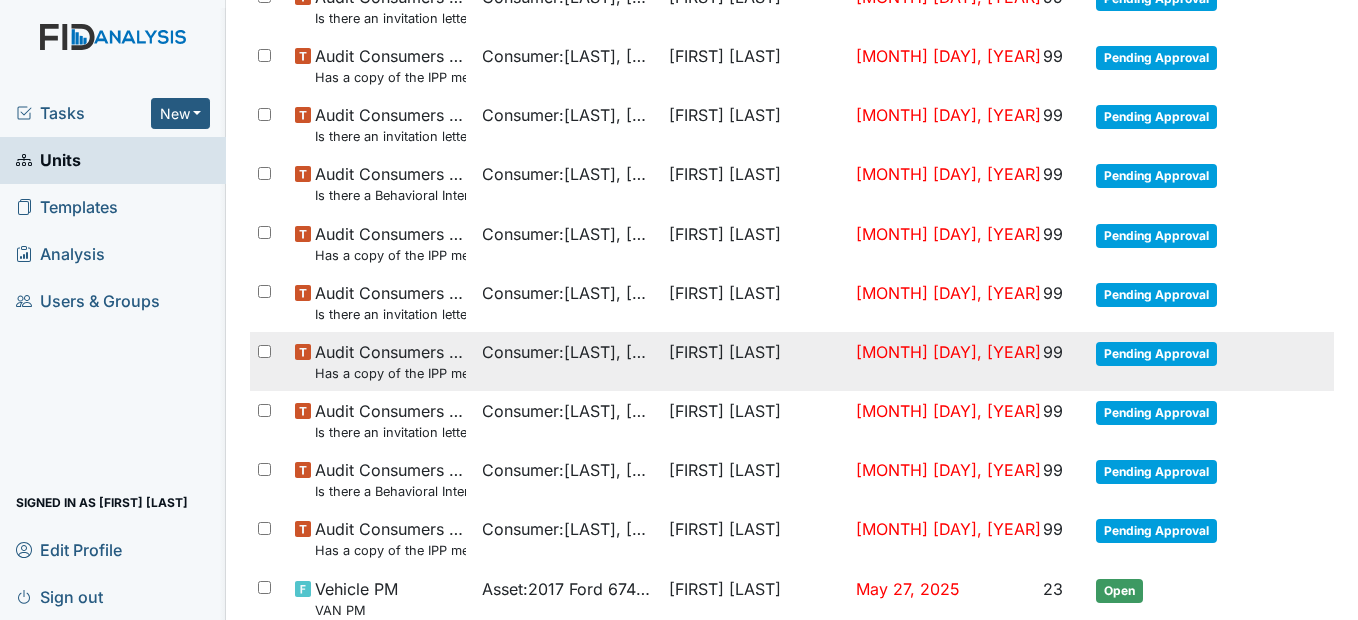 click on "Consumer : [LAST], [FIRST]" at bounding box center (567, 352) 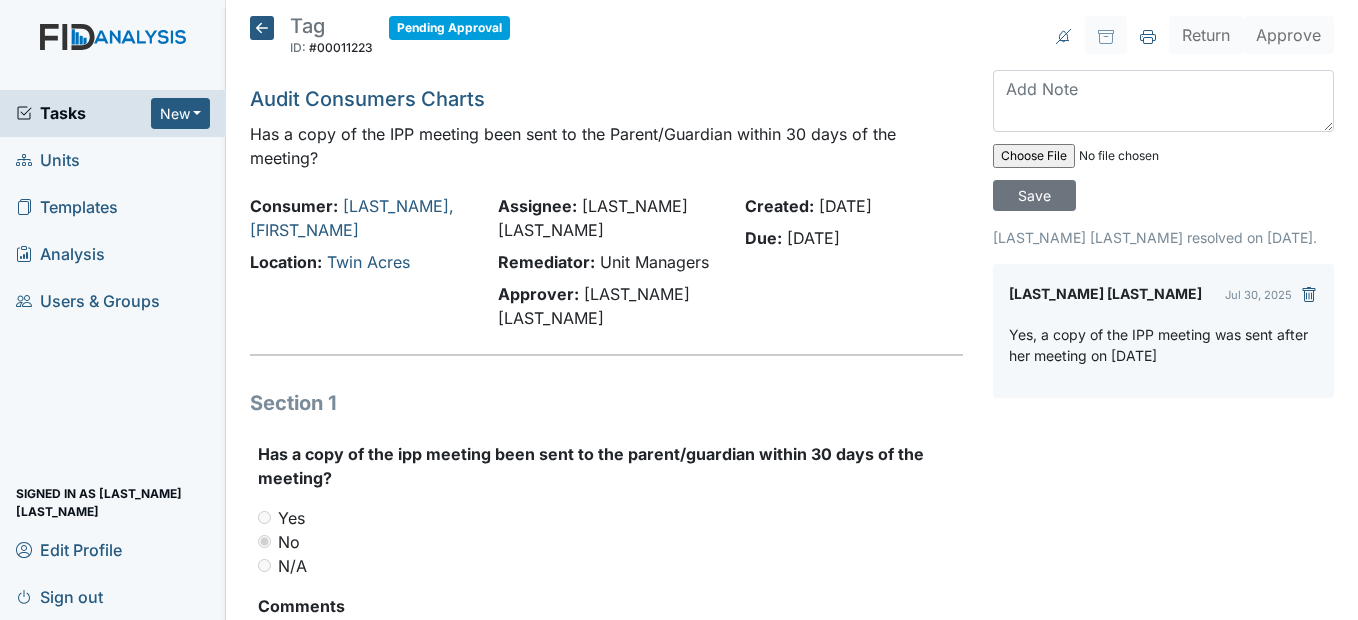 scroll, scrollTop: 0, scrollLeft: 0, axis: both 